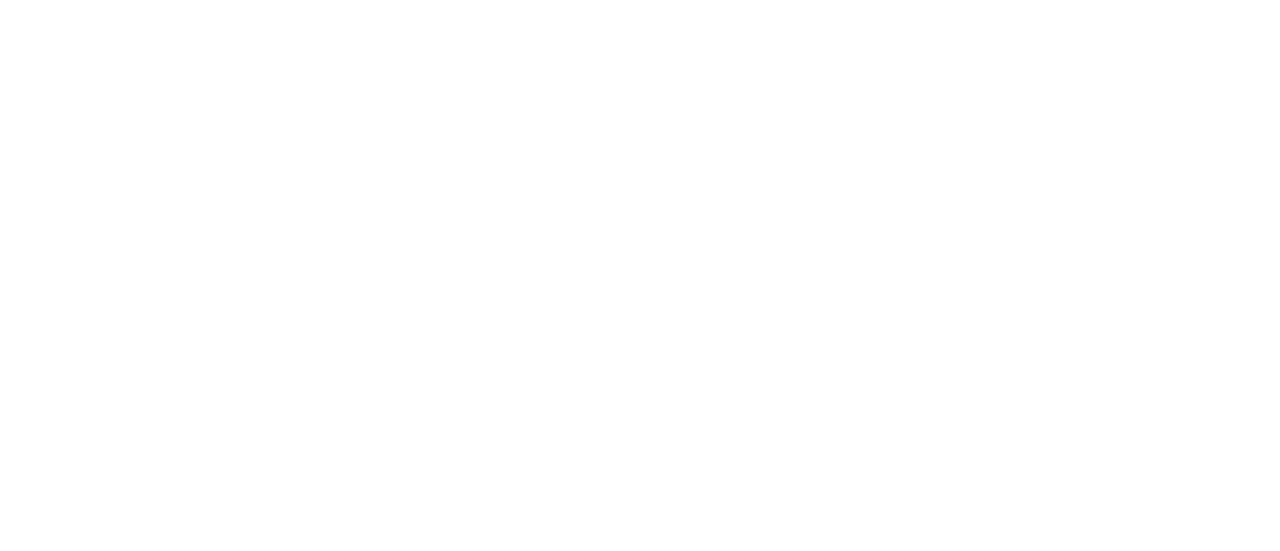 scroll, scrollTop: 0, scrollLeft: 0, axis: both 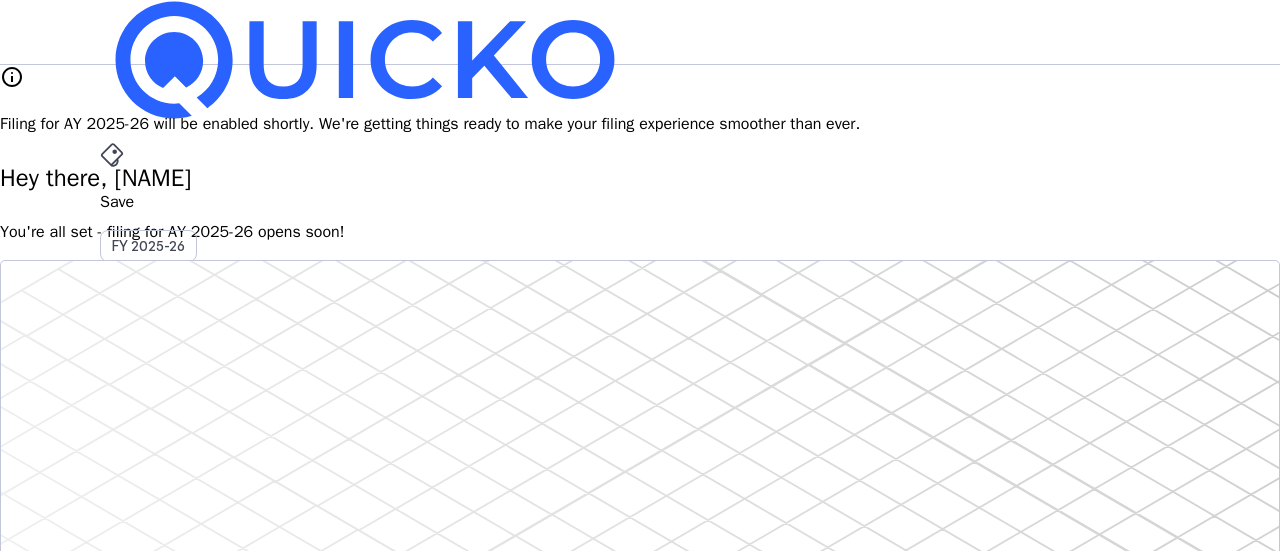 click on "arrow_drop_down" at bounding box center [112, 536] 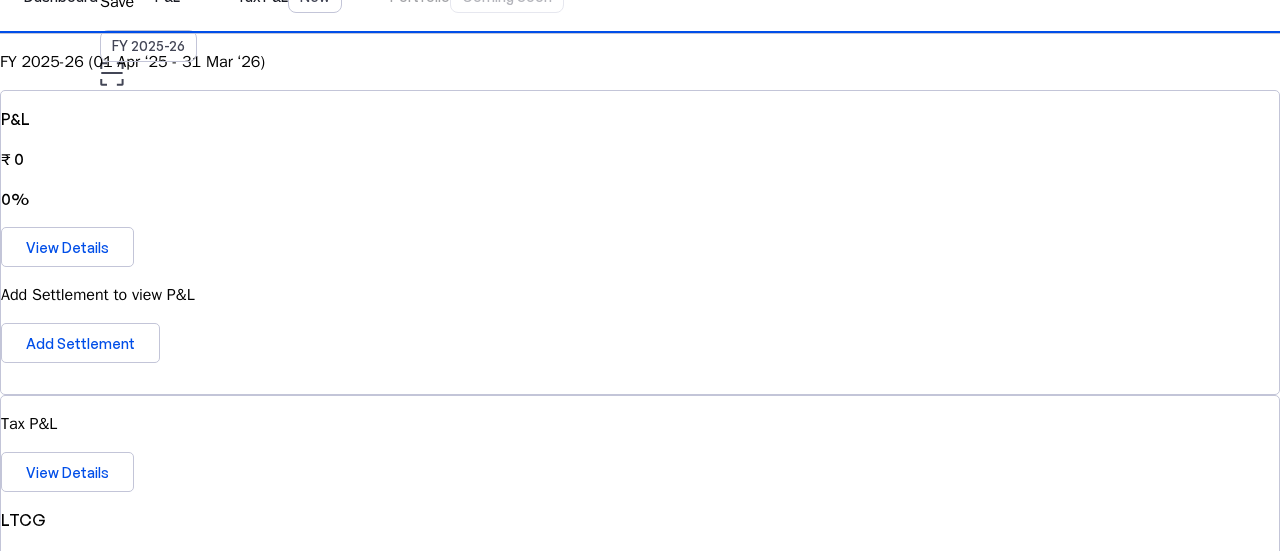 scroll, scrollTop: 100, scrollLeft: 0, axis: vertical 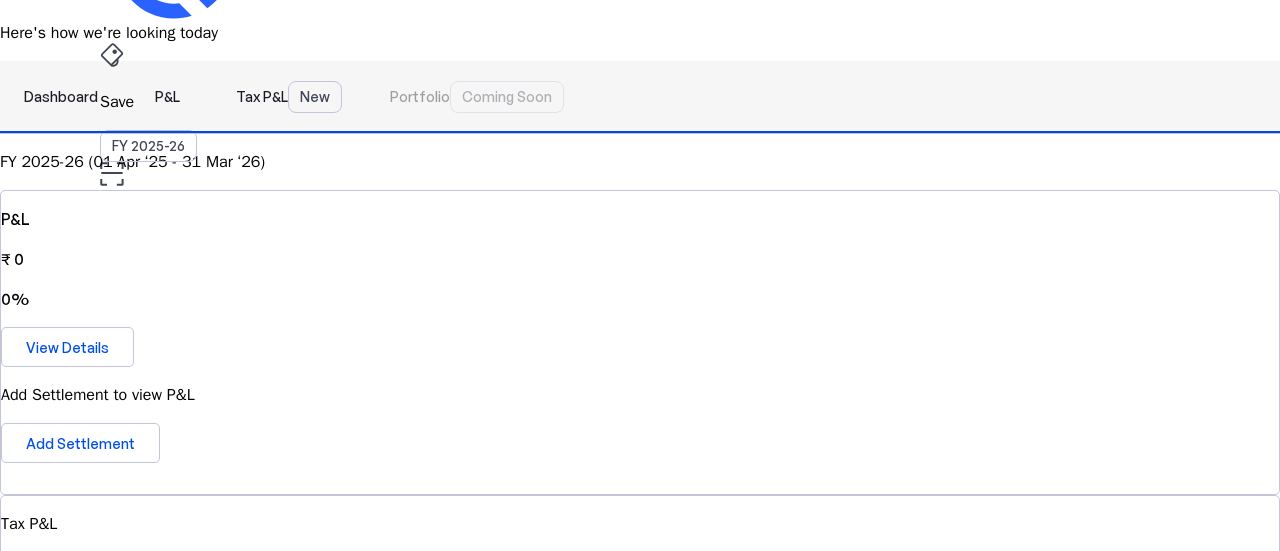 click on "P&L" at bounding box center [167, 97] 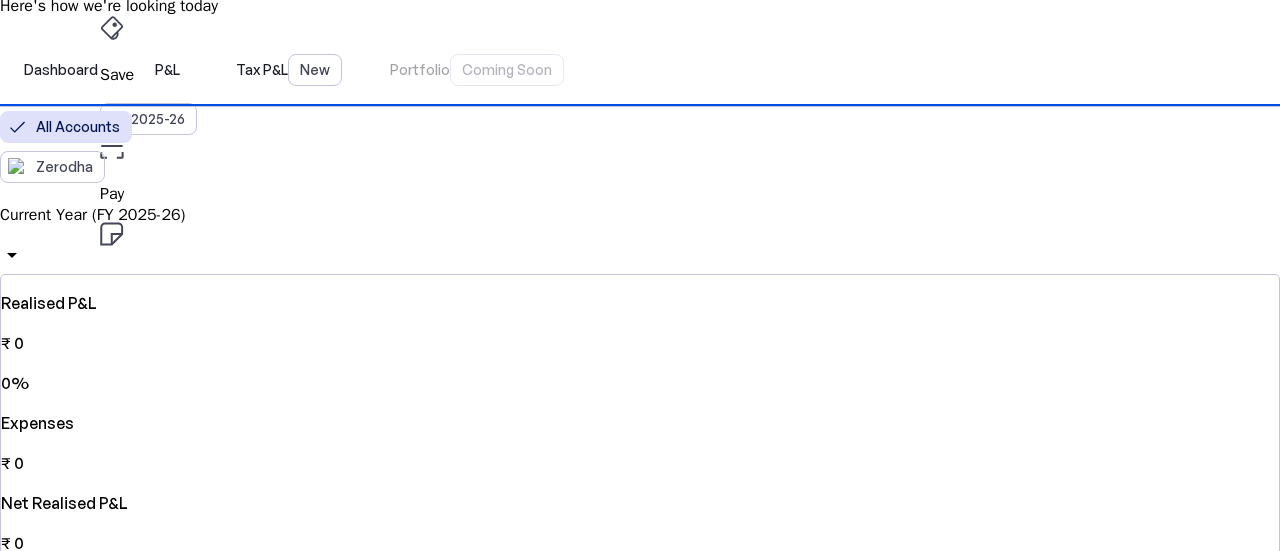 scroll, scrollTop: 0, scrollLeft: 0, axis: both 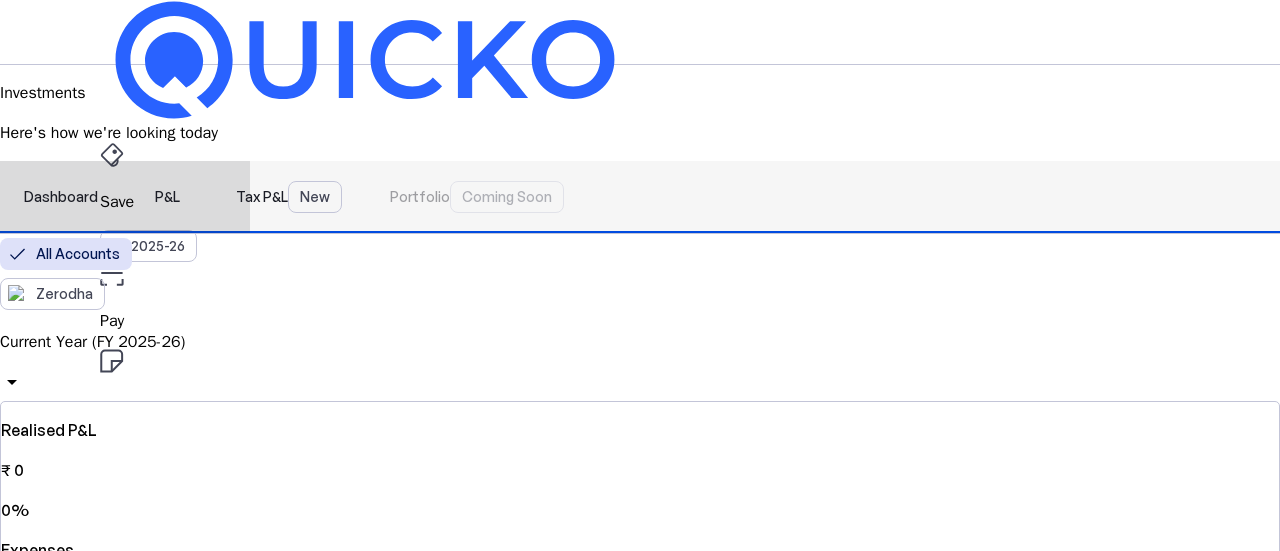 click on "Tax P&L  New" at bounding box center [289, 197] 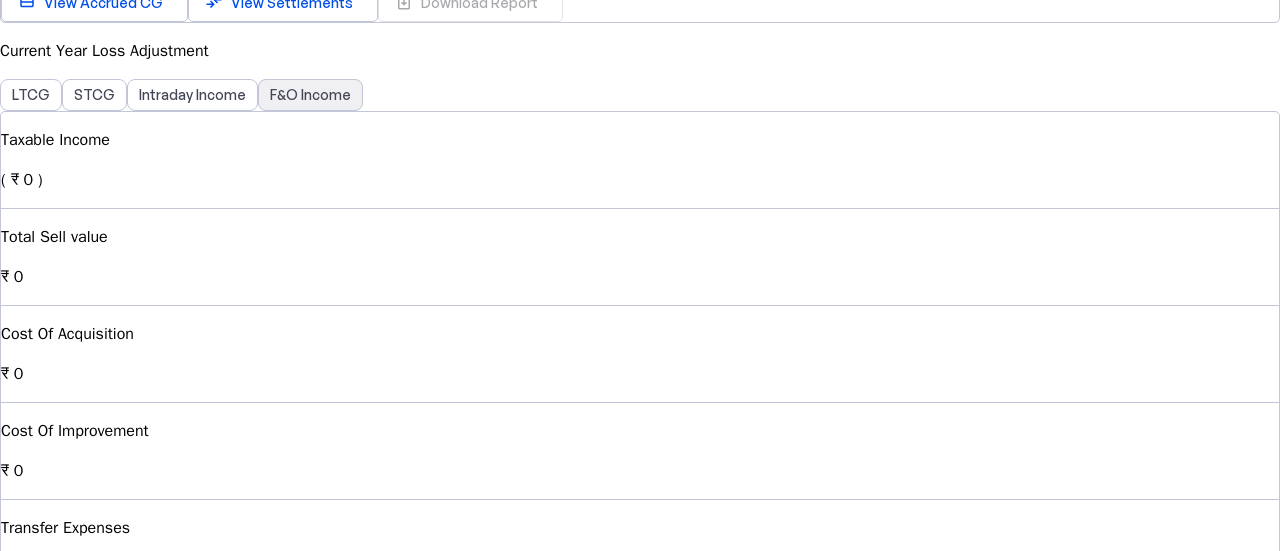 scroll, scrollTop: 1000, scrollLeft: 0, axis: vertical 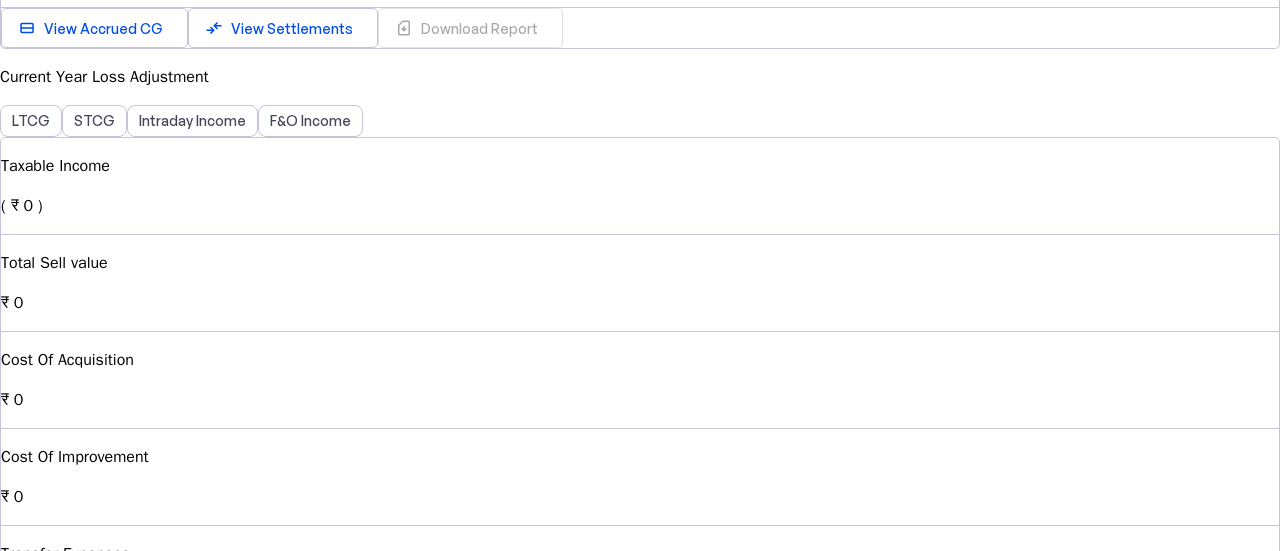 click on "Add Settlements" at bounding box center [84, 1266] 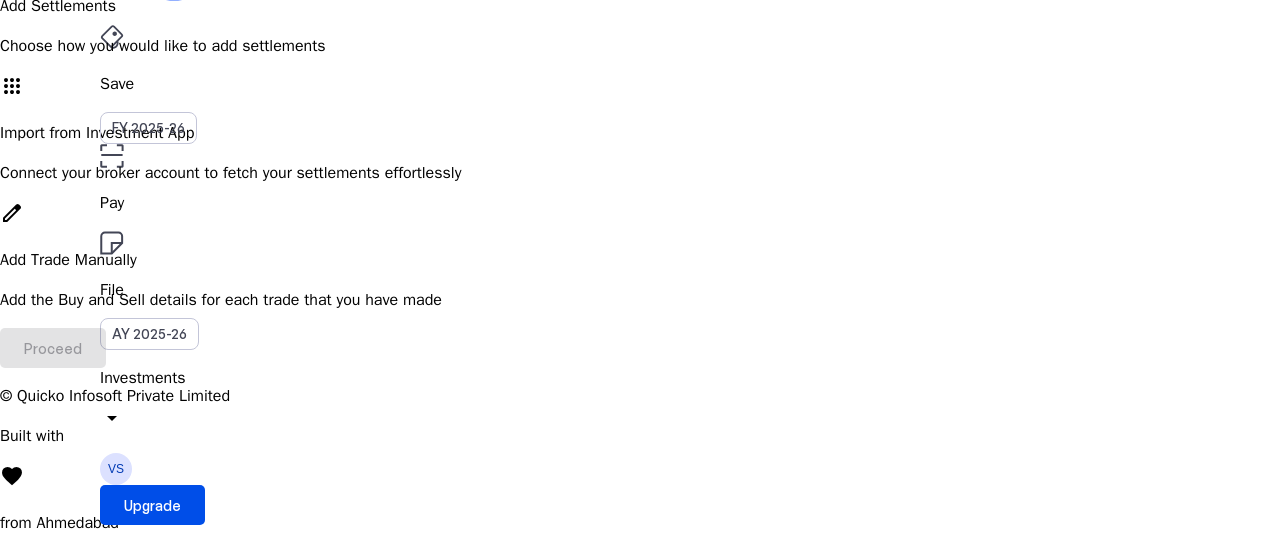 scroll, scrollTop: 0, scrollLeft: 0, axis: both 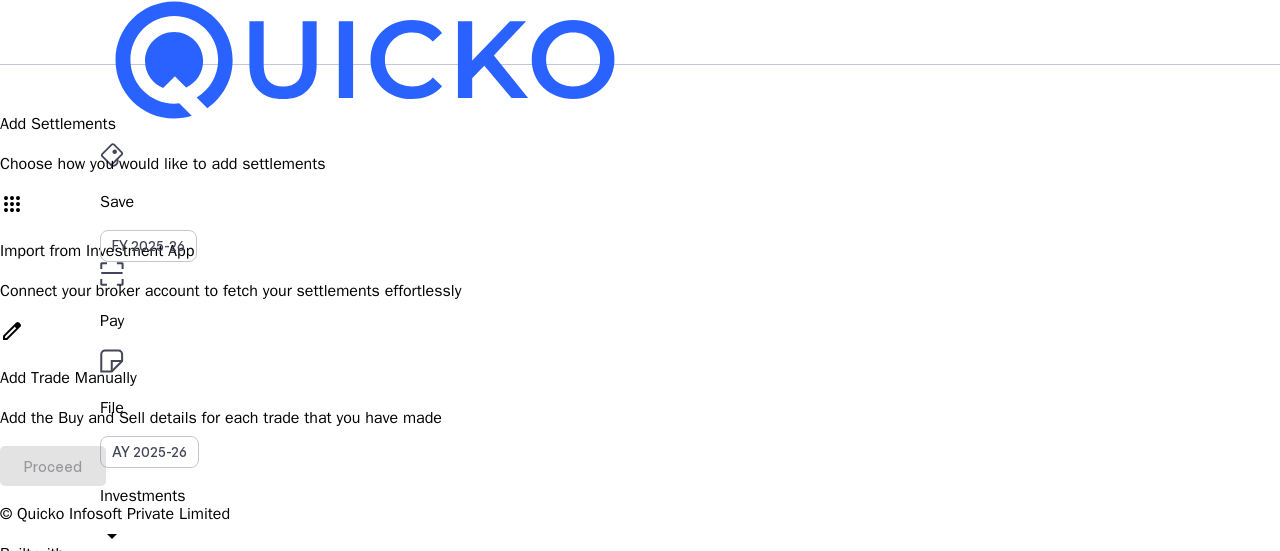 click on "Import from Investment App" at bounding box center (640, 251) 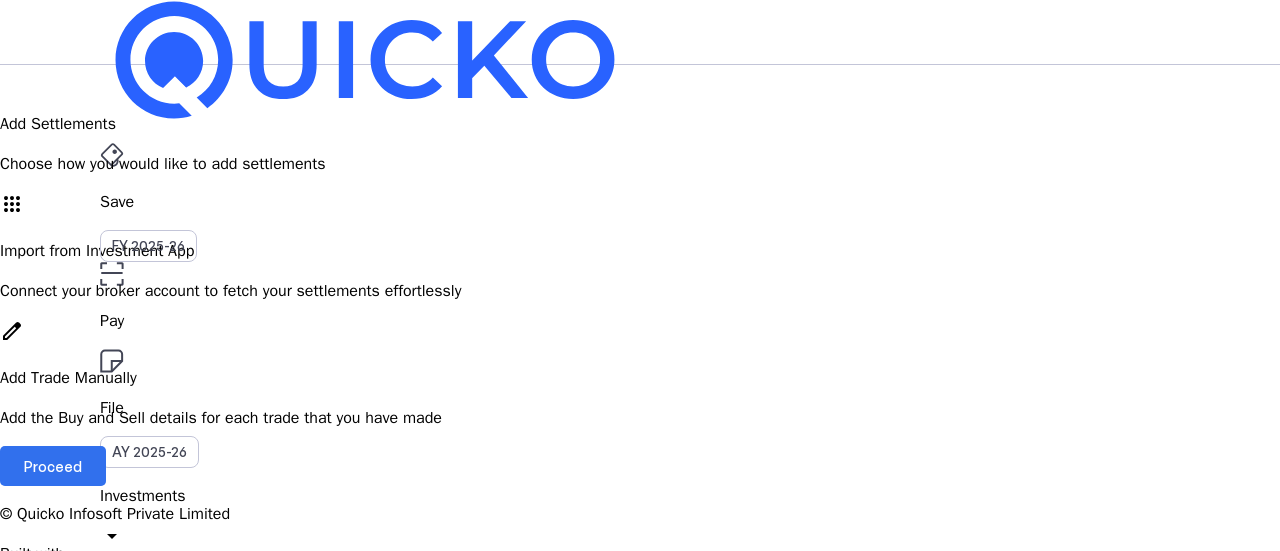 click at bounding box center [53, 466] 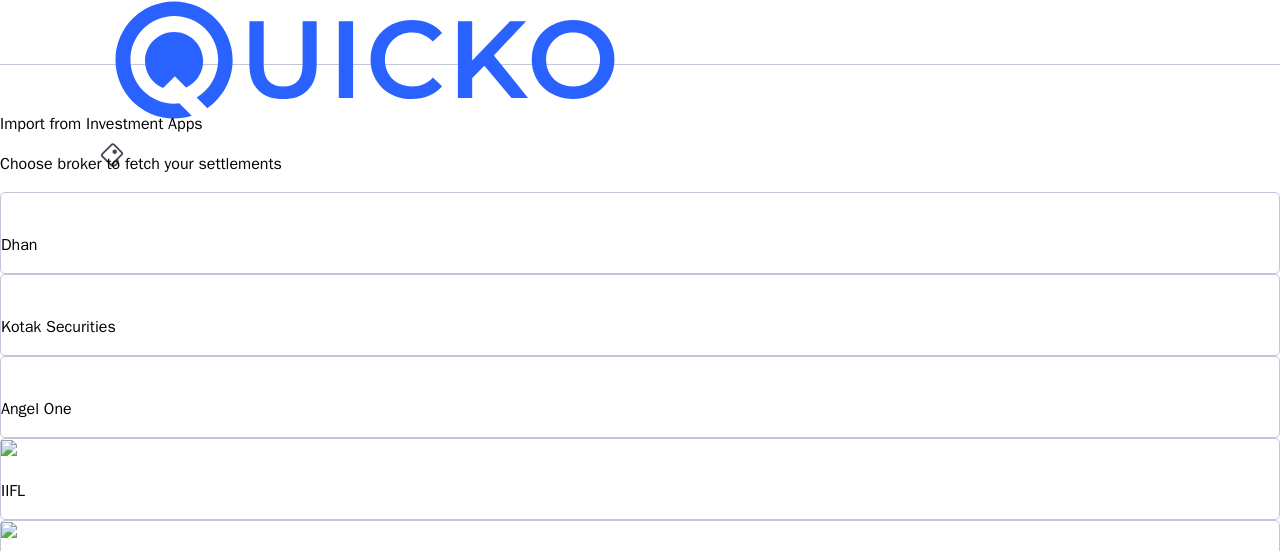 click on "Zerodha" at bounding box center [640, 245] 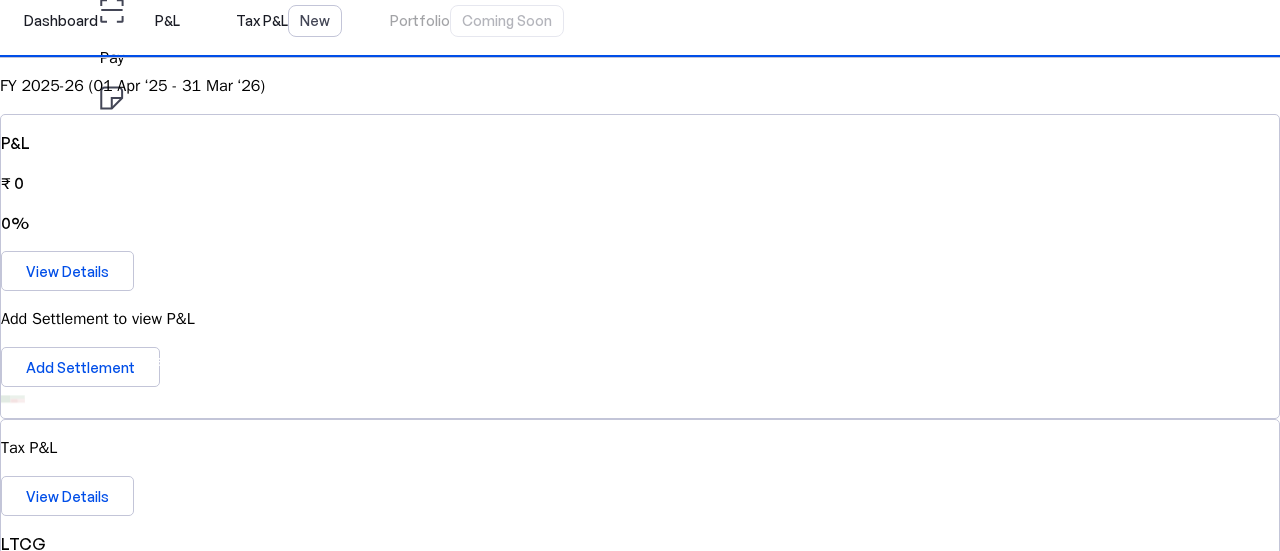 scroll, scrollTop: 300, scrollLeft: 0, axis: vertical 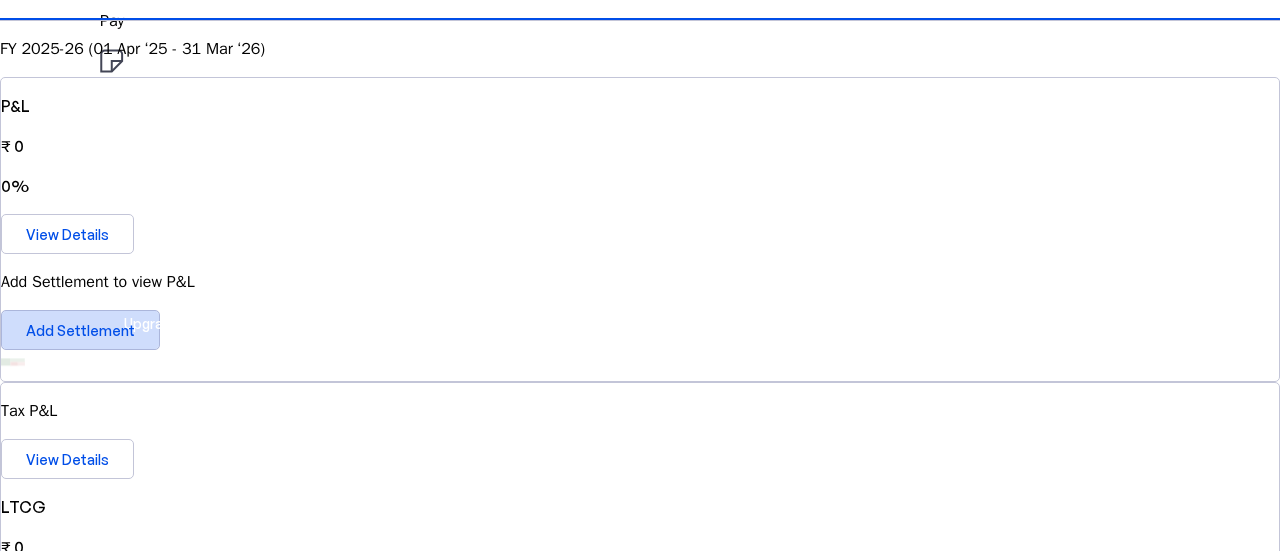 click on "Add Settlement" at bounding box center [80, 330] 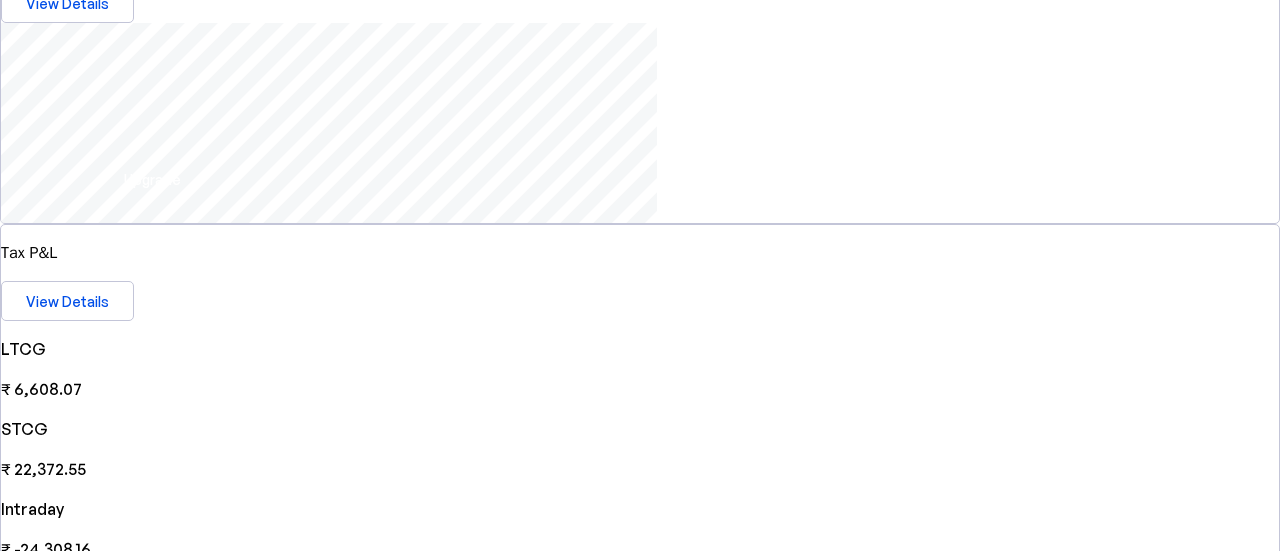 scroll, scrollTop: 415, scrollLeft: 0, axis: vertical 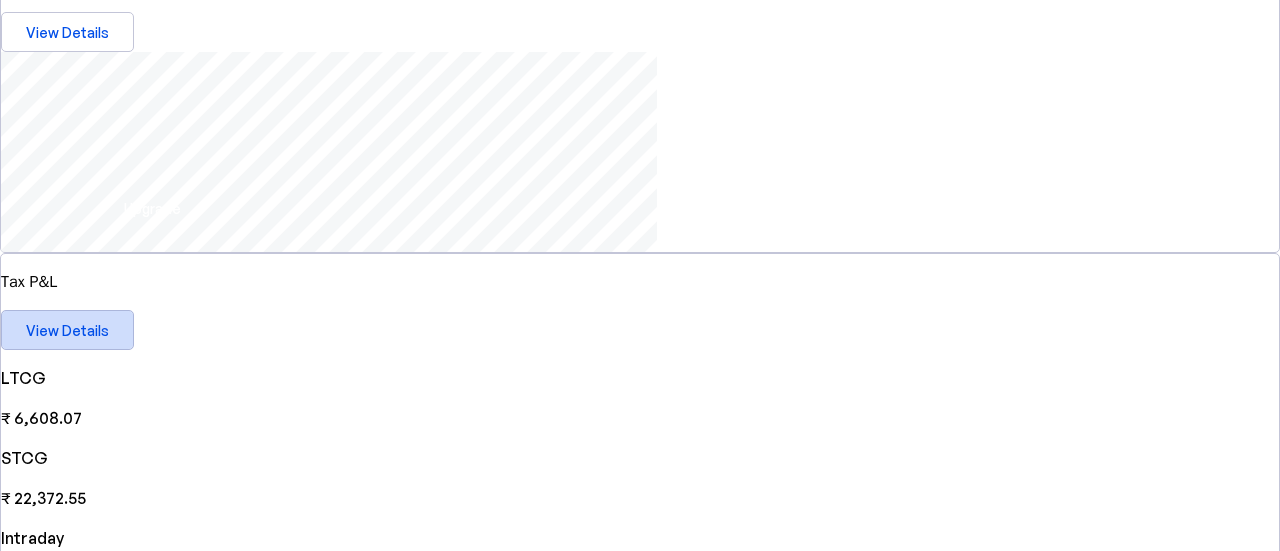 click on "View Details" at bounding box center [67, 330] 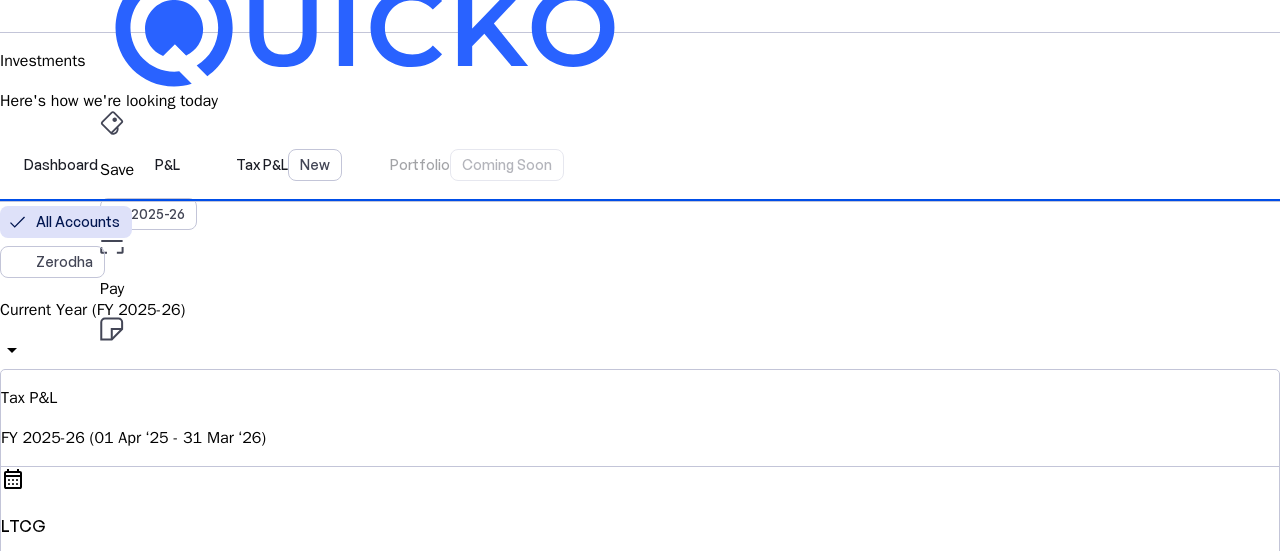 scroll, scrollTop: 0, scrollLeft: 0, axis: both 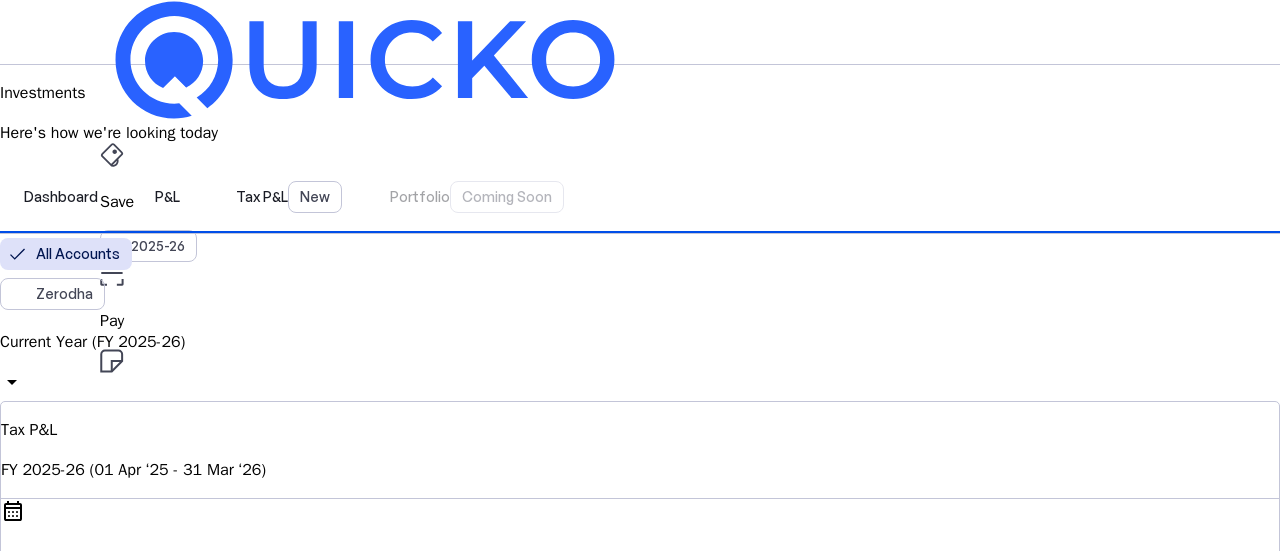click on "Dashboard   P&L   Tax P&L  New  Portfolio  Coming Soon" at bounding box center [640, 197] 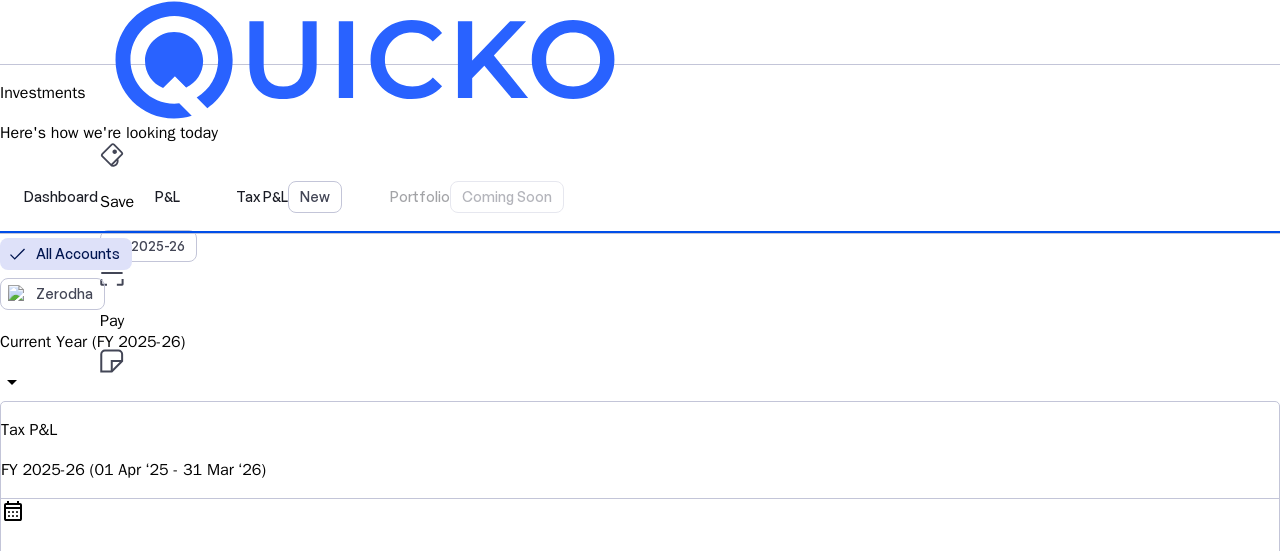 click on "Tax Documents" at bounding box center [101, 4864] 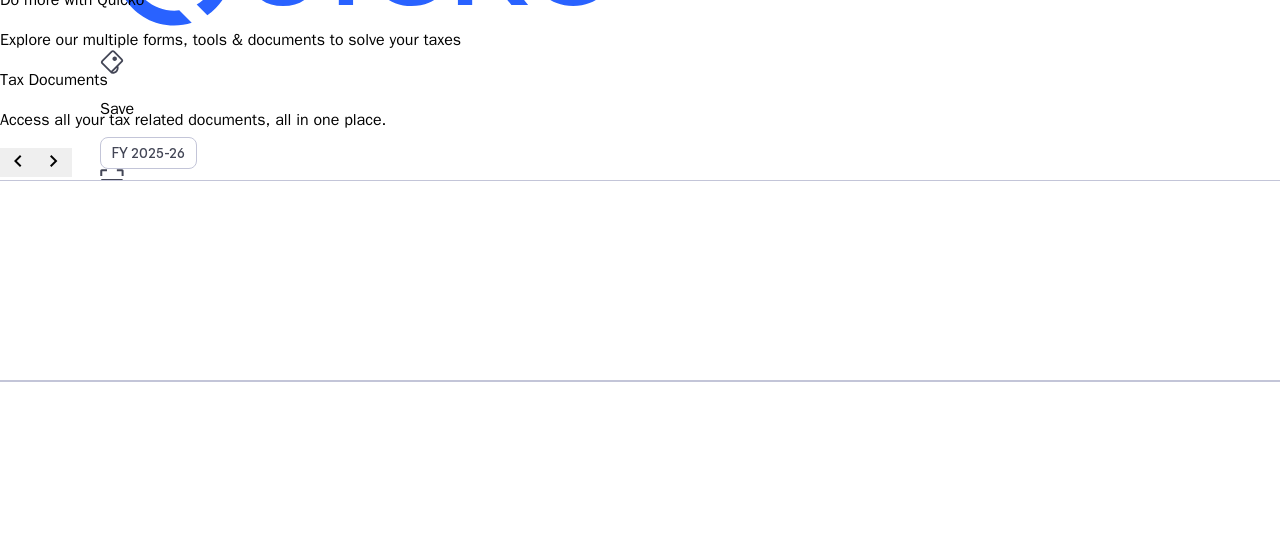 scroll, scrollTop: 200, scrollLeft: 0, axis: vertical 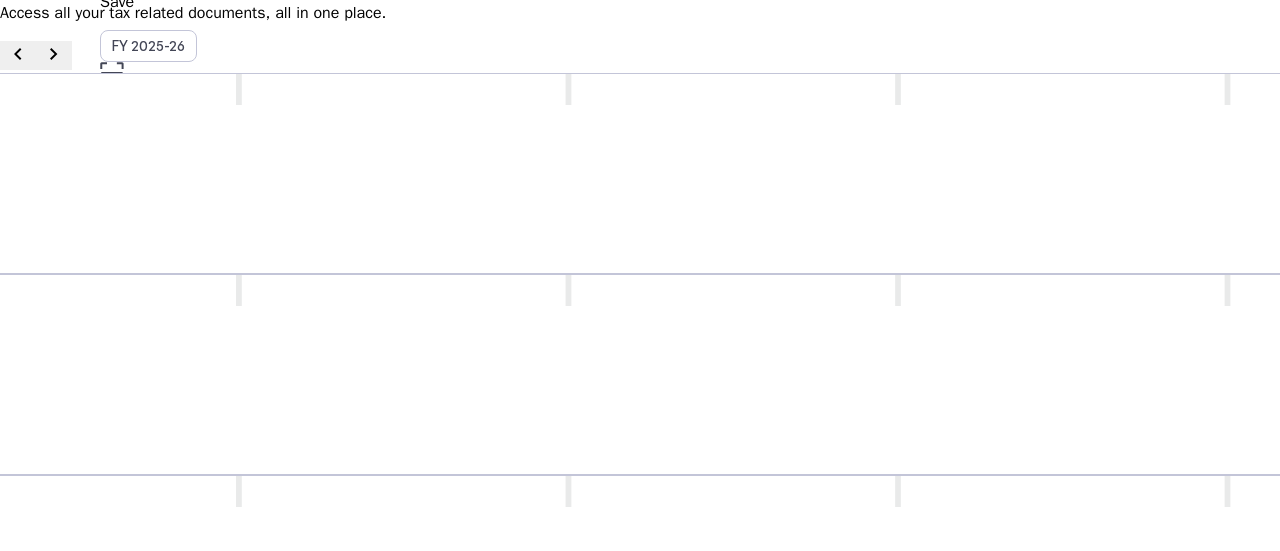 click on "Download as .xlsx & .json" at bounding box center (900, 856) 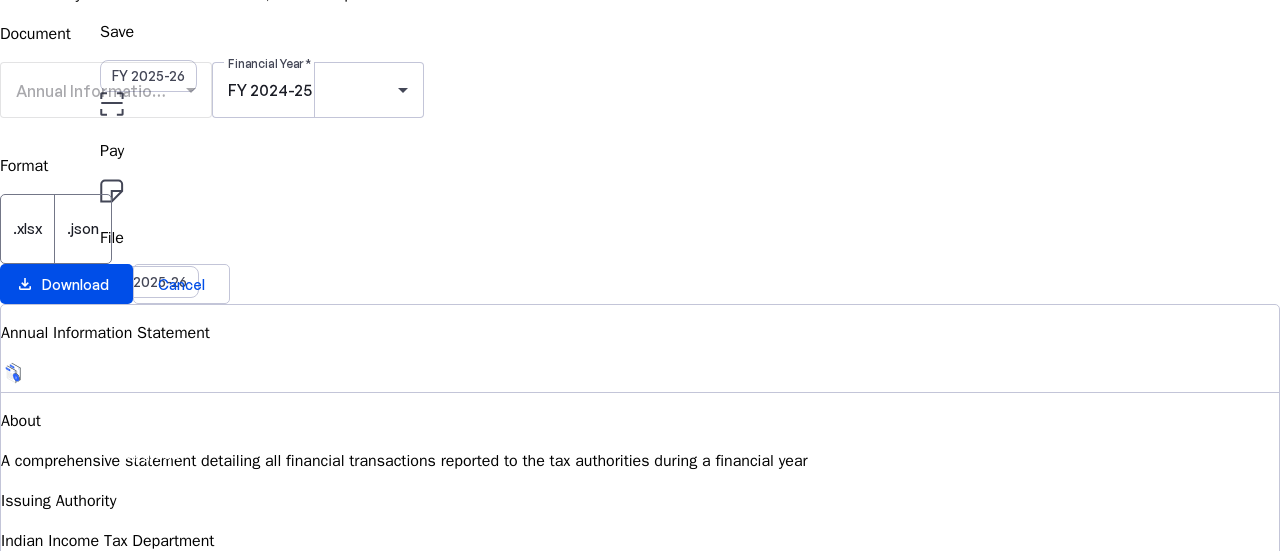 scroll, scrollTop: 200, scrollLeft: 0, axis: vertical 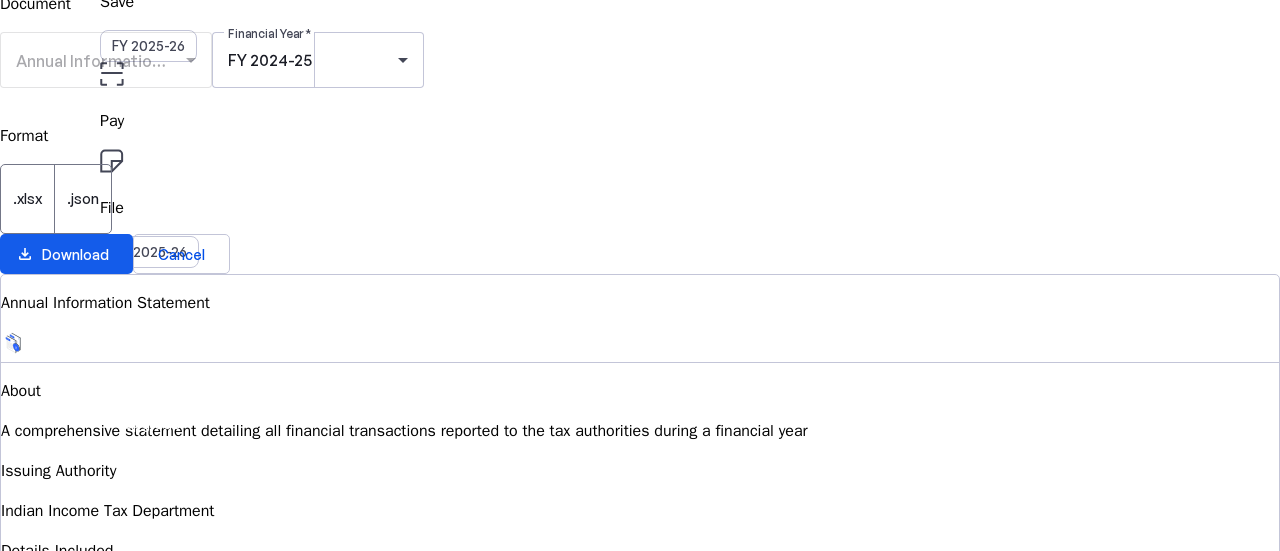click on "Download" at bounding box center (75, 254) 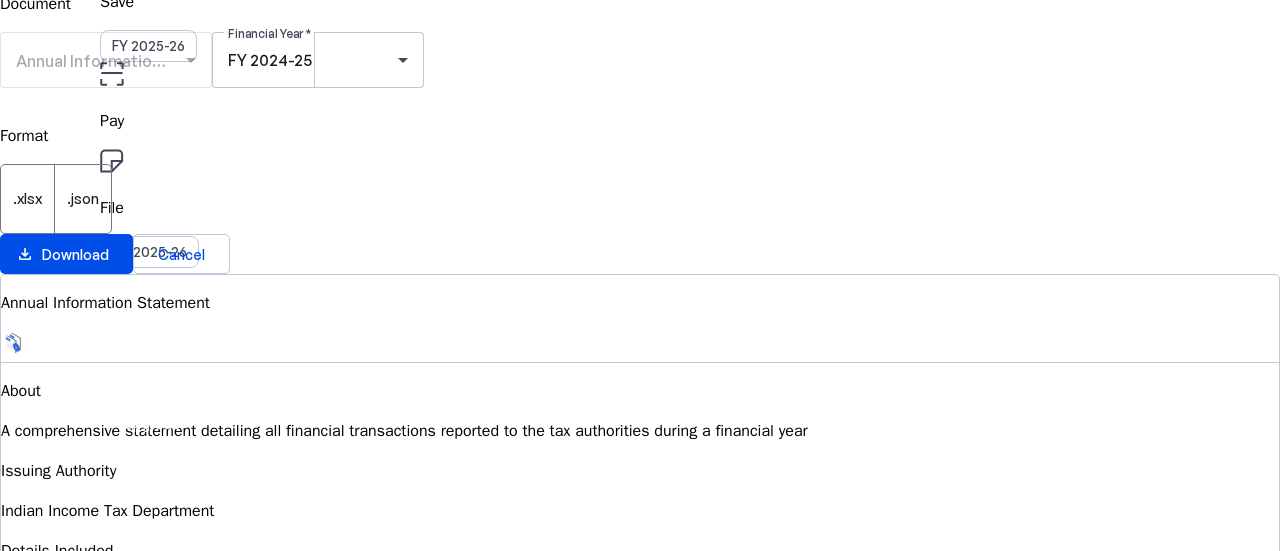 click on "Document Annual Information Statement (AIS) Financial Year FY 2024-25 Format .xlsx .json download_file  Download  Cancel" at bounding box center [640, 133] 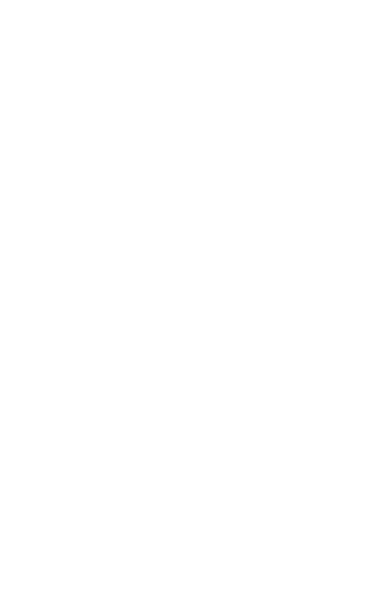 scroll, scrollTop: 0, scrollLeft: 0, axis: both 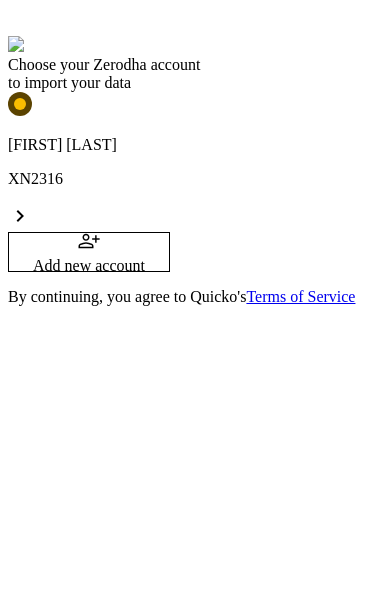click on "chevron_right" at bounding box center (20, 216) 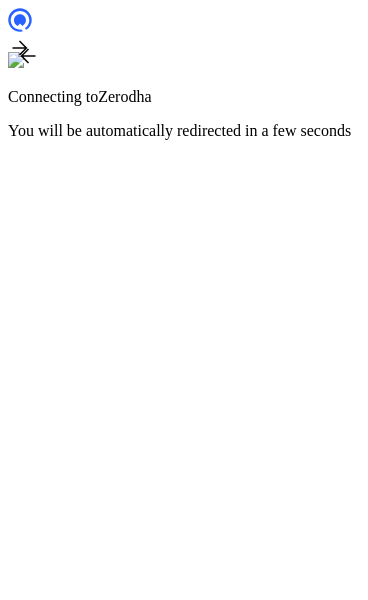 scroll, scrollTop: 0, scrollLeft: 0, axis: both 